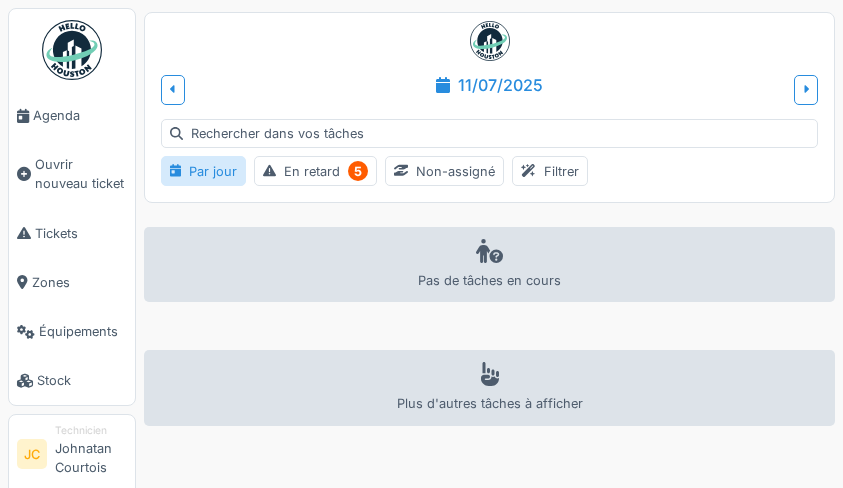scroll, scrollTop: 0, scrollLeft: 0, axis: both 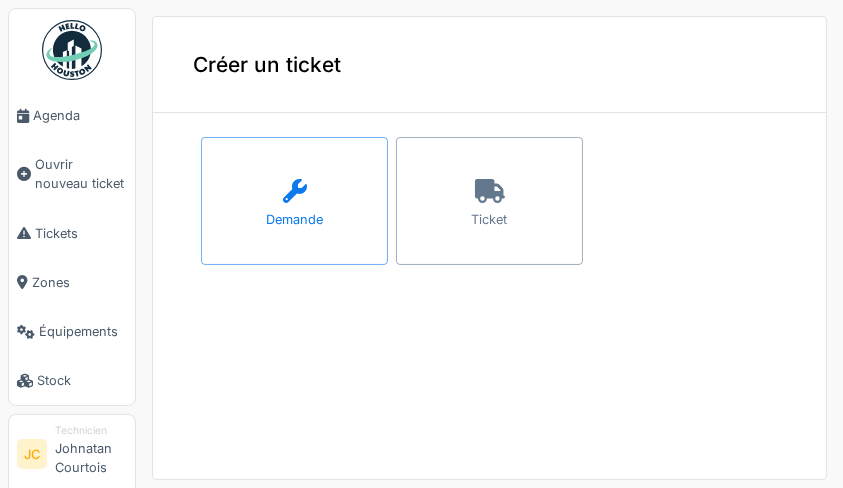 click at bounding box center [490, 192] 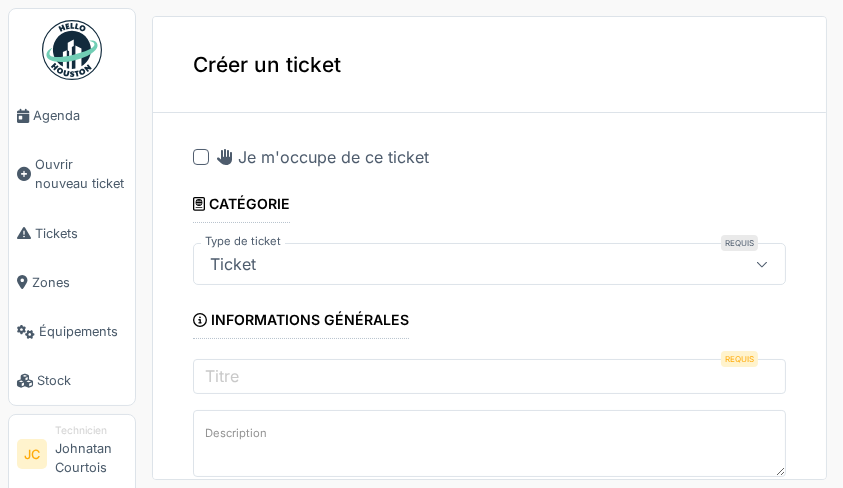 click at bounding box center (201, 157) 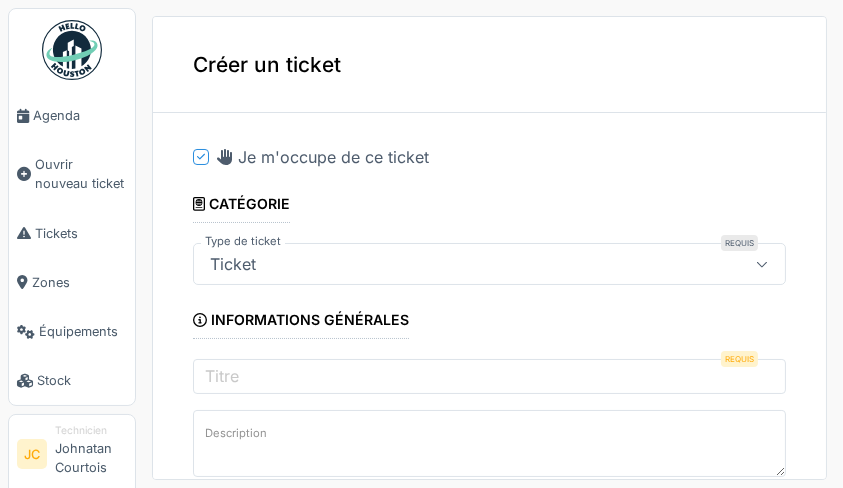 click on "**********" at bounding box center [489, 873] 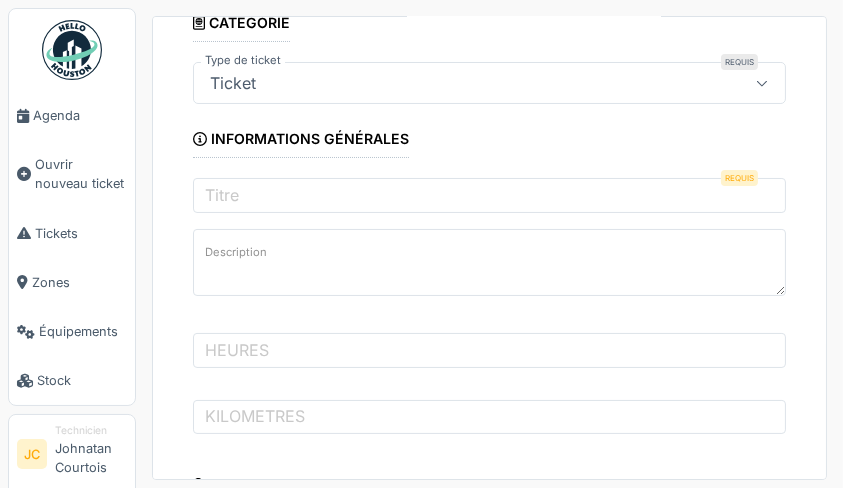 scroll, scrollTop: 182, scrollLeft: 0, axis: vertical 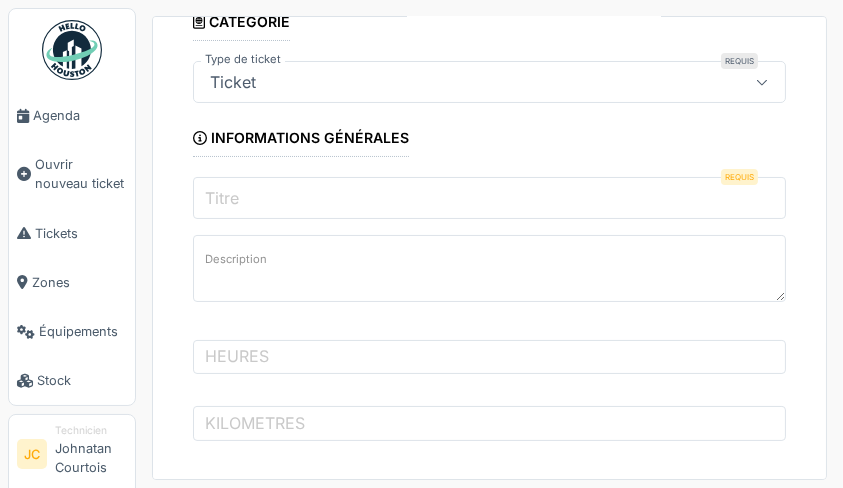 click on "Titre" at bounding box center (489, 198) 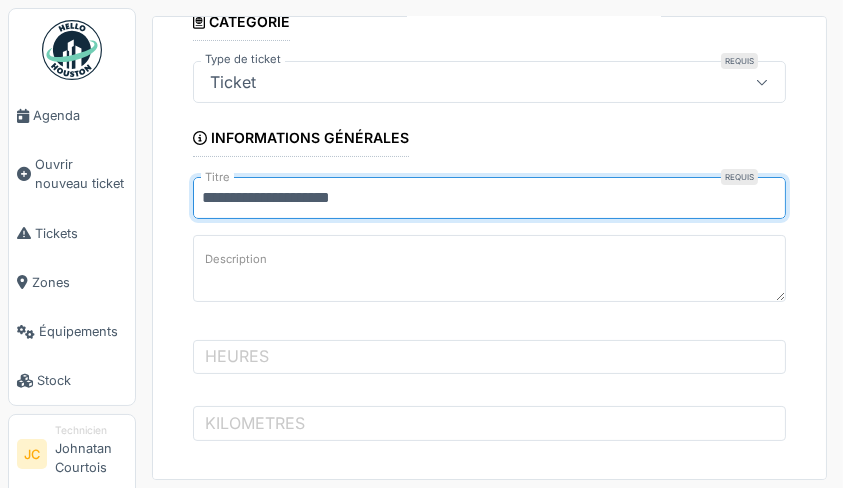 type on "**********" 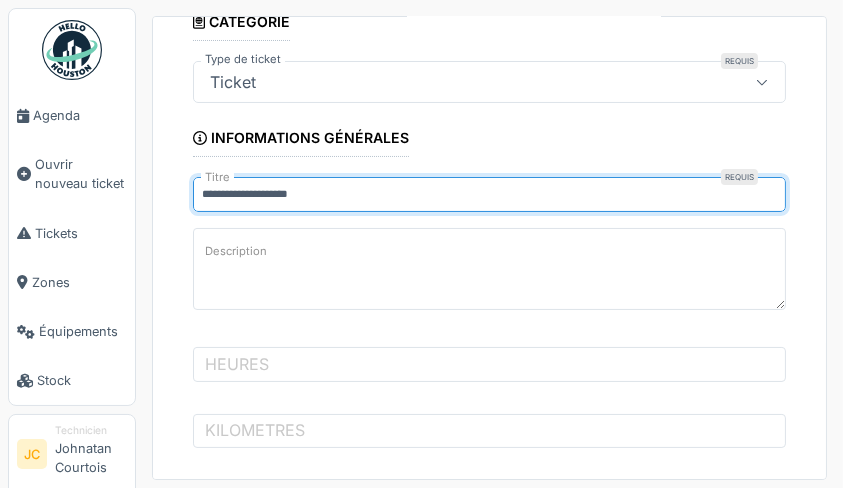 click on "Description" at bounding box center [489, 269] 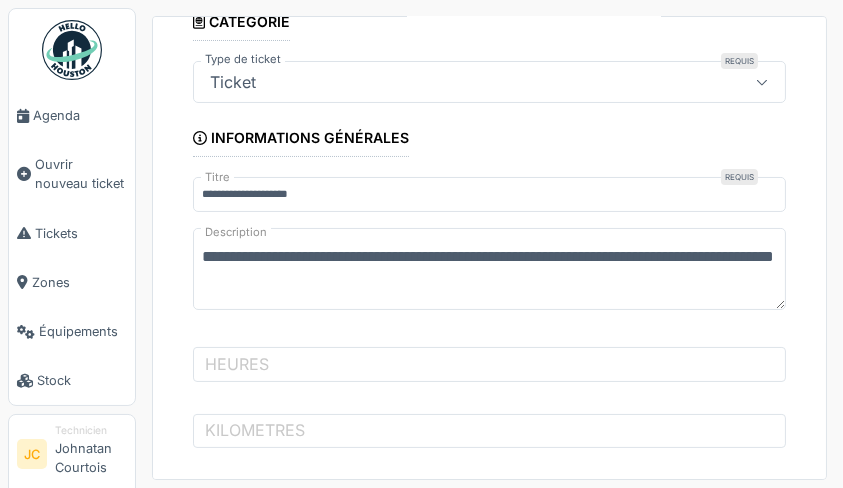 type on "**********" 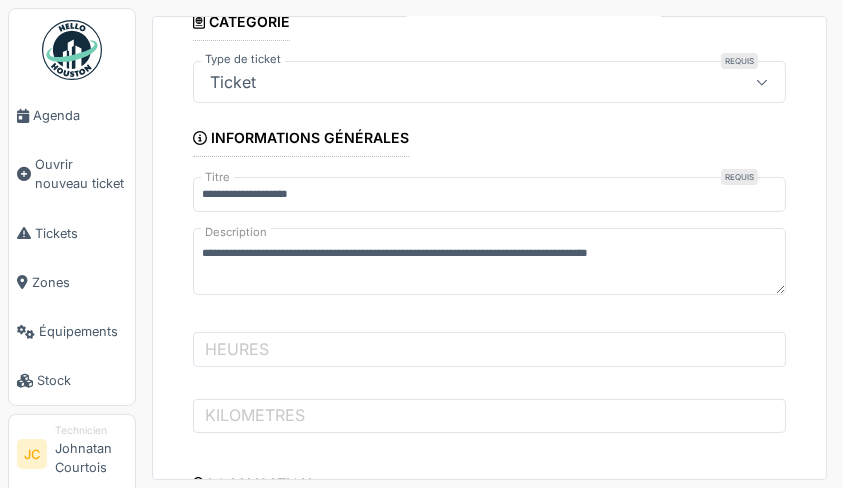 click on "**********" at bounding box center (489, 691) 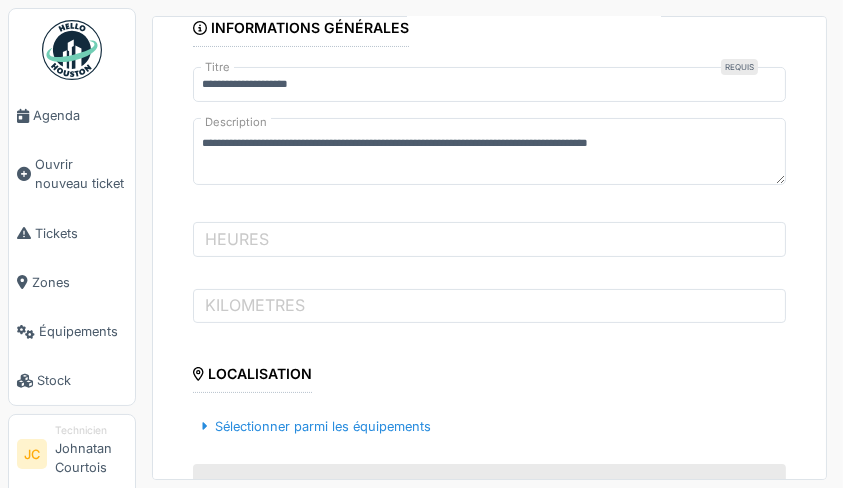 scroll, scrollTop: 297, scrollLeft: 0, axis: vertical 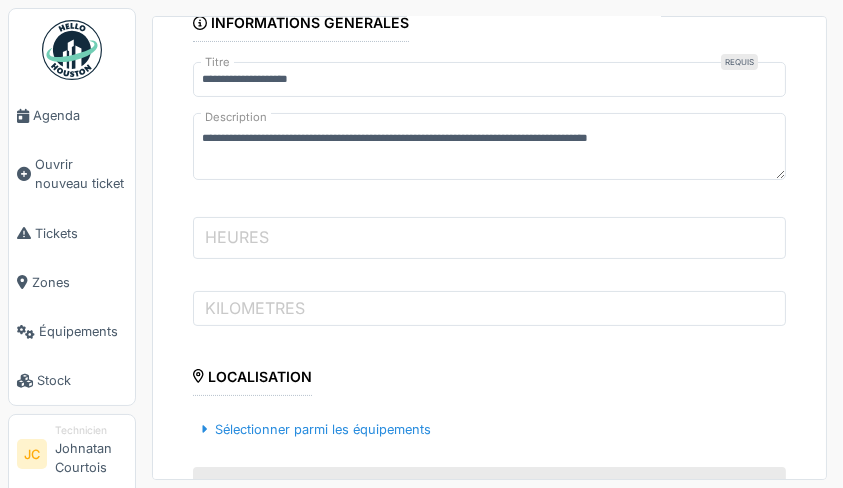 click on "HEURES" at bounding box center (489, 238) 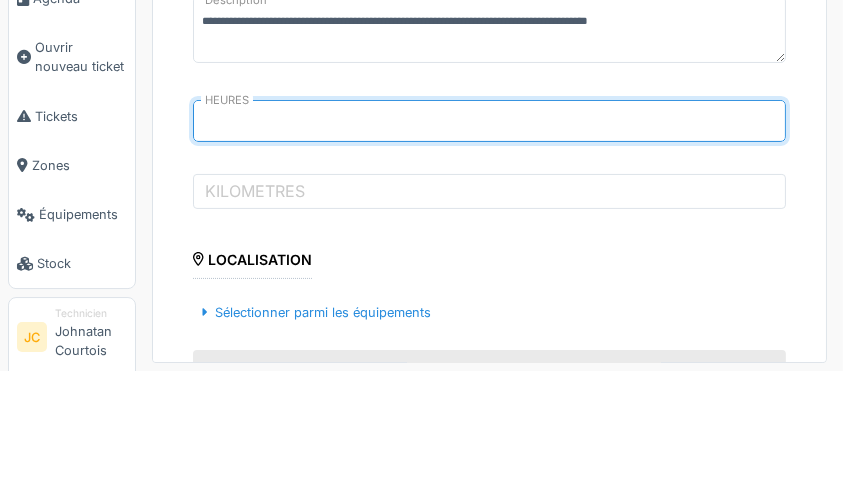 type on "****" 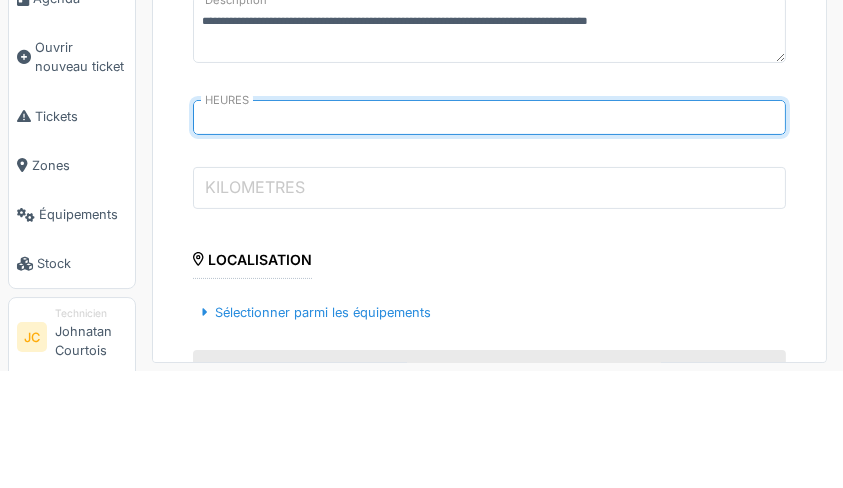 click on "KILOMETRES" at bounding box center (489, 305) 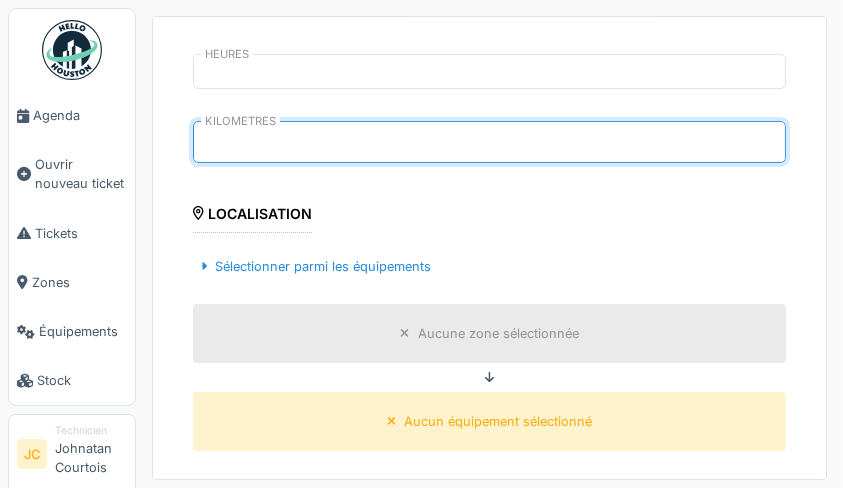 scroll, scrollTop: 462, scrollLeft: 0, axis: vertical 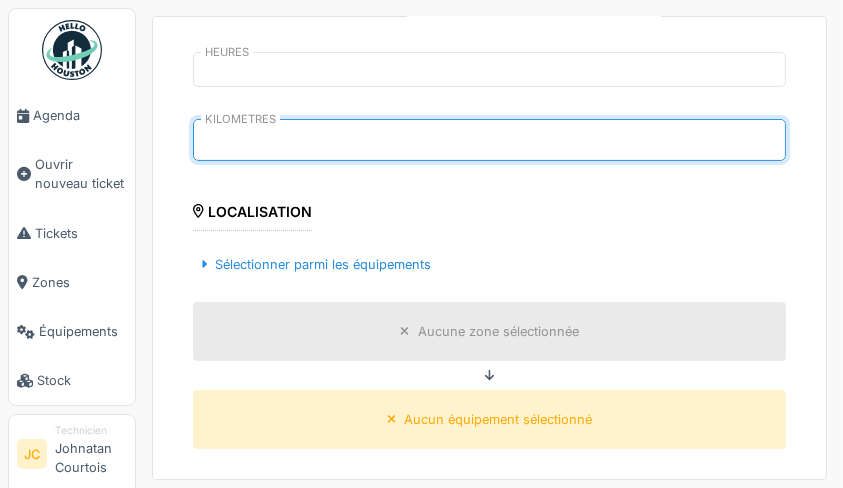 type on "*****" 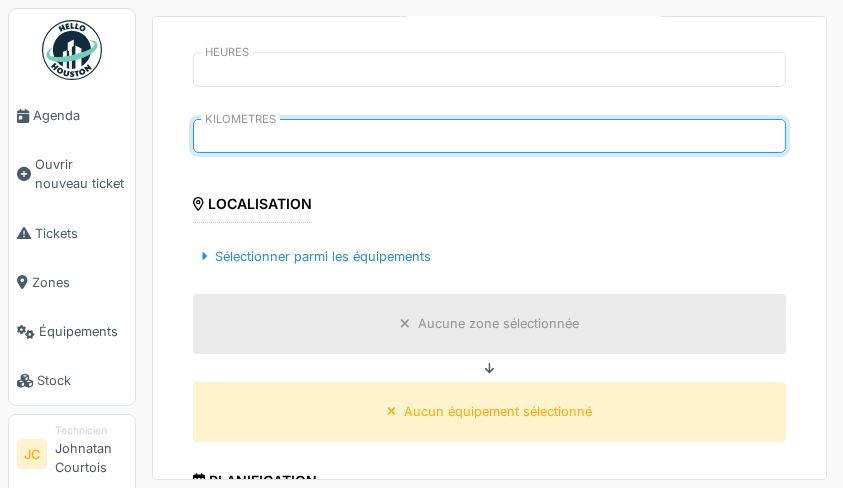 click on "Sélectionner parmi les équipements" at bounding box center [316, 256] 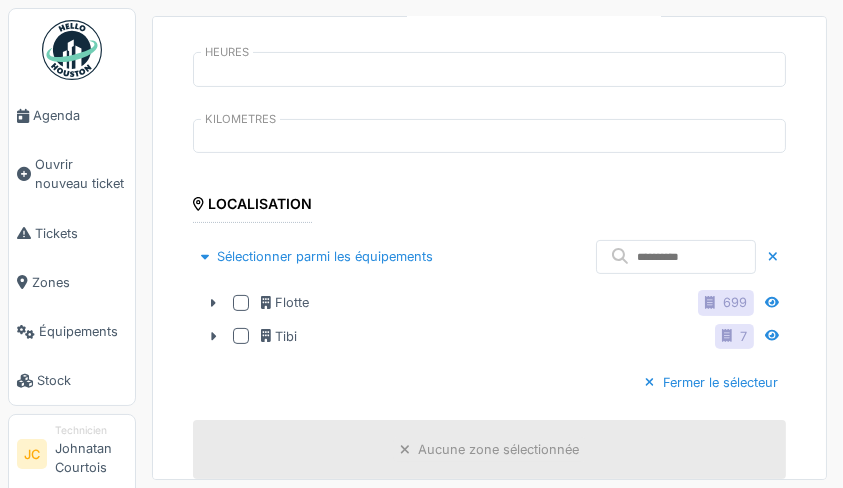 click on "Flotte" at bounding box center (285, 302) 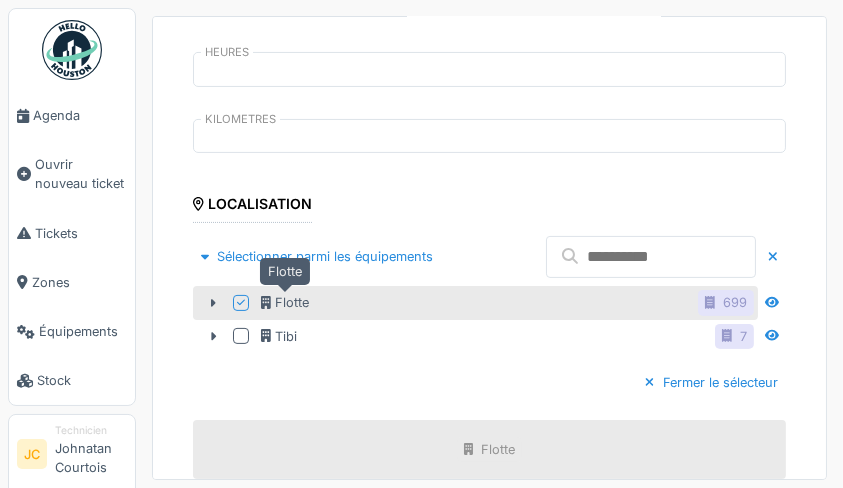click at bounding box center (651, 257) 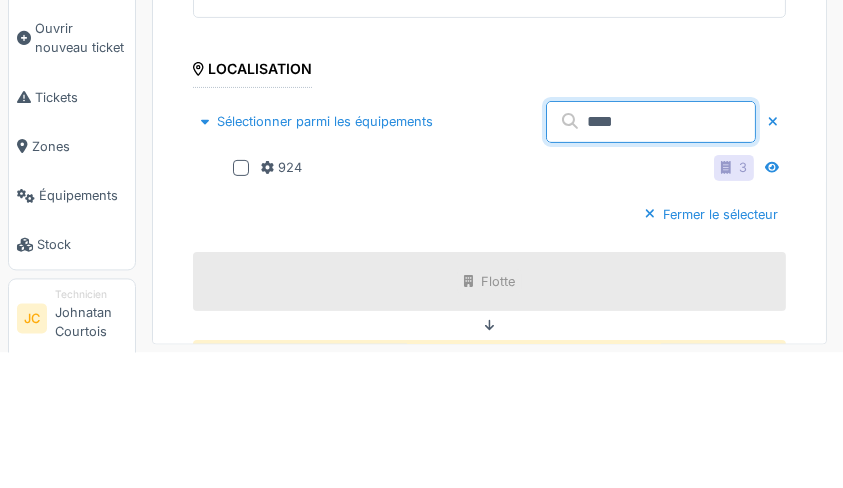 type on "***" 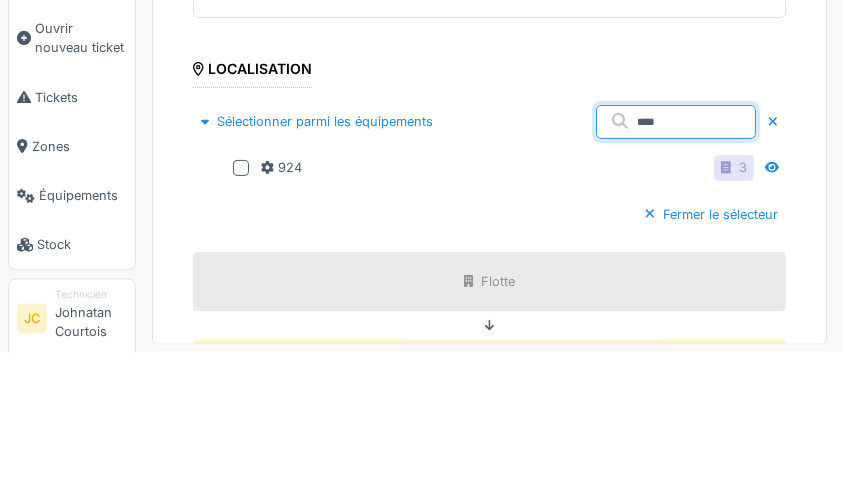 click at bounding box center (241, 303) 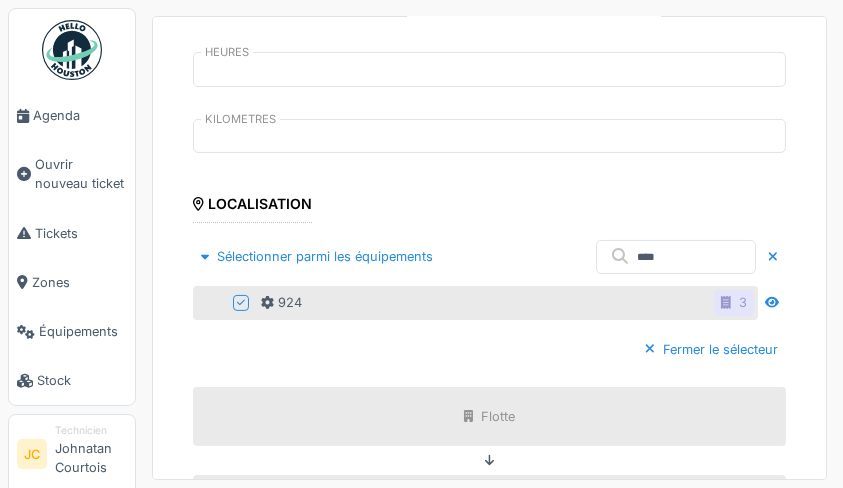 click on "Fermer le sélecteur" at bounding box center (711, 349) 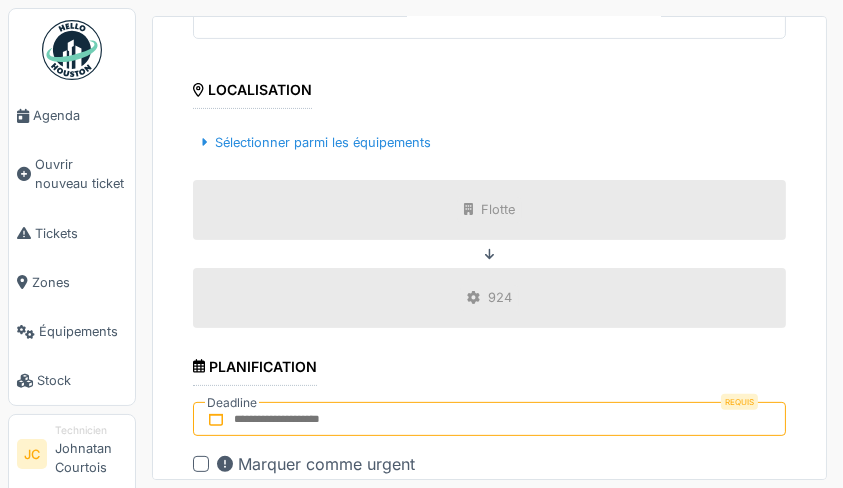 scroll, scrollTop: 672, scrollLeft: 0, axis: vertical 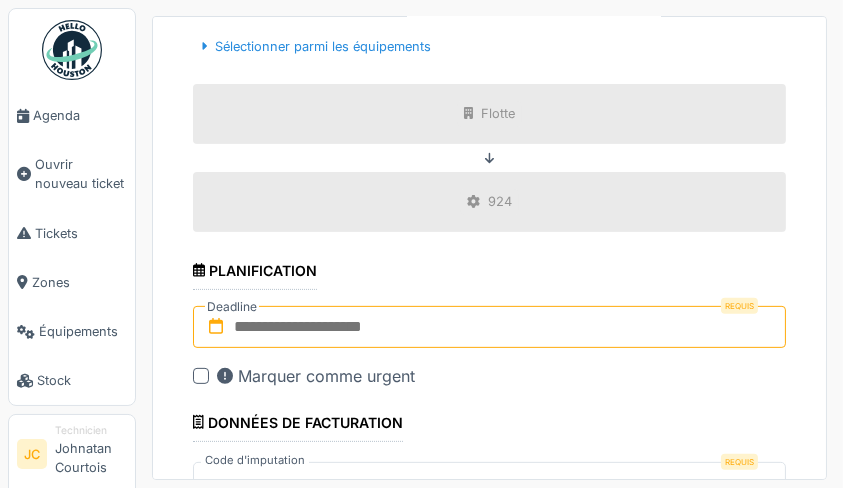 click at bounding box center (489, 327) 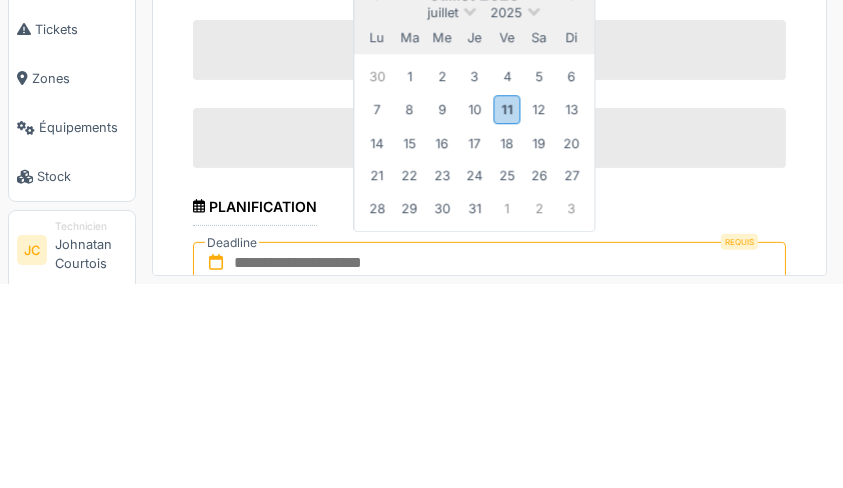 scroll, scrollTop: 529, scrollLeft: 0, axis: vertical 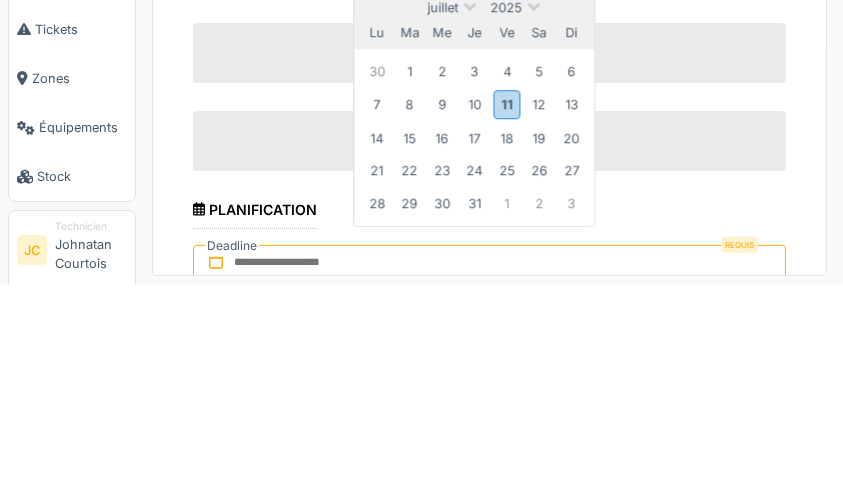 click on "11" at bounding box center (506, 309) 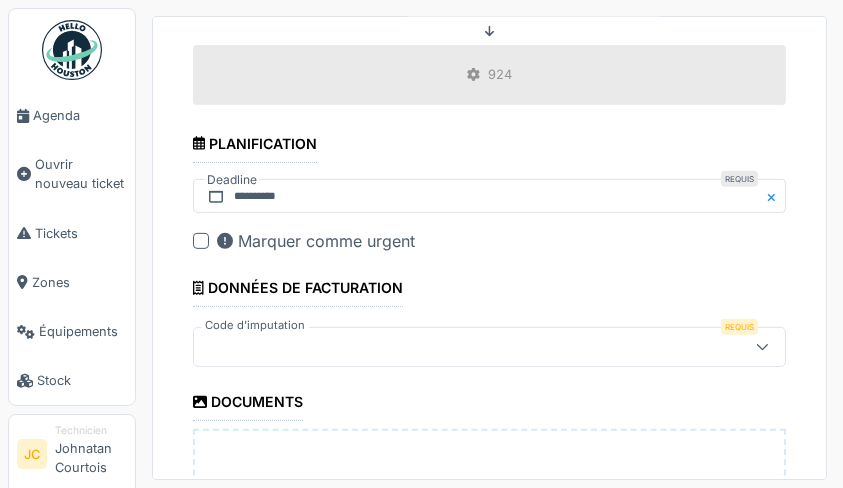 scroll, scrollTop: 800, scrollLeft: 0, axis: vertical 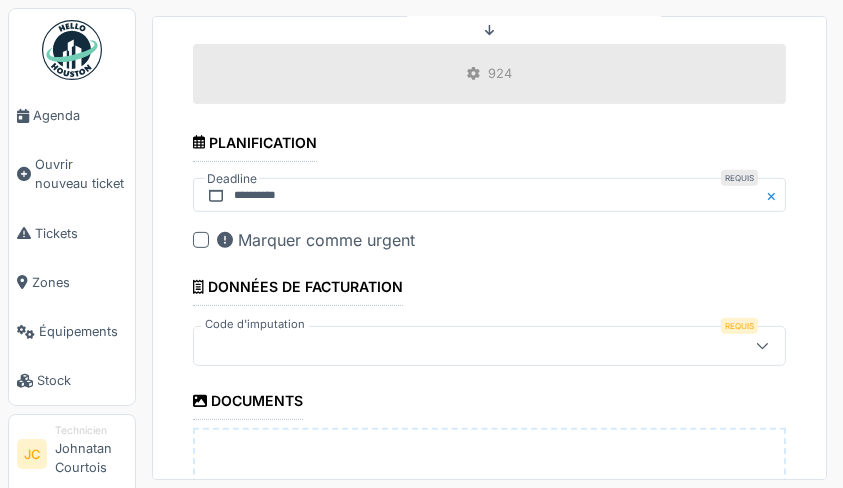 click at bounding box center [460, 346] 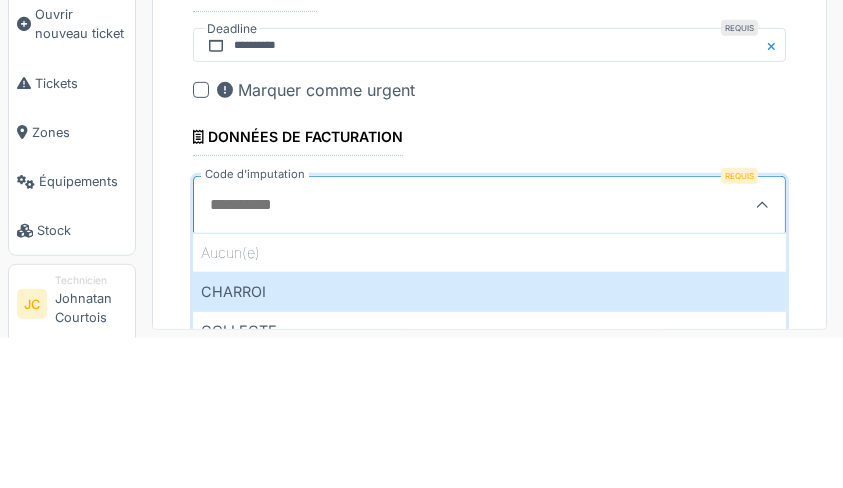 scroll, scrollTop: 2, scrollLeft: 0, axis: vertical 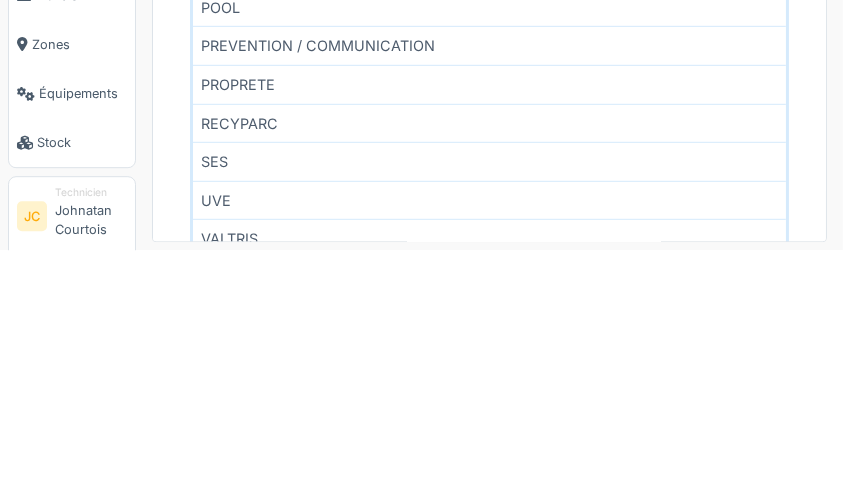 click on "PROPRETE" at bounding box center (489, 322) 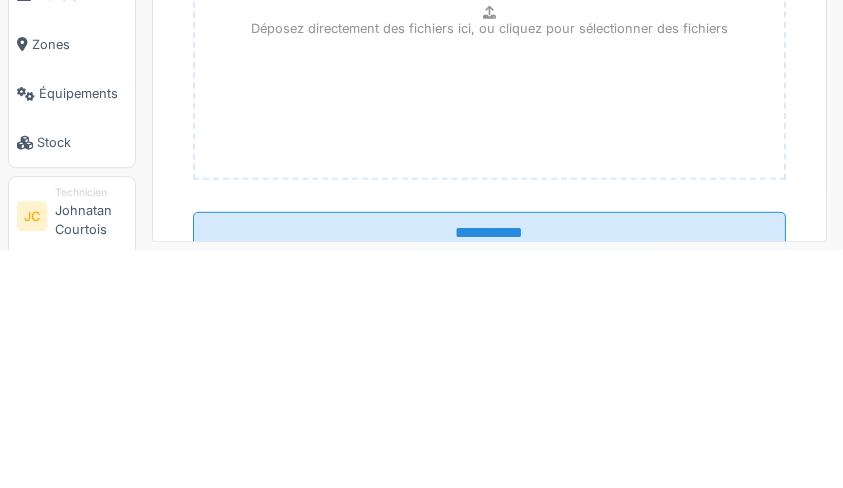 scroll, scrollTop: 2, scrollLeft: 0, axis: vertical 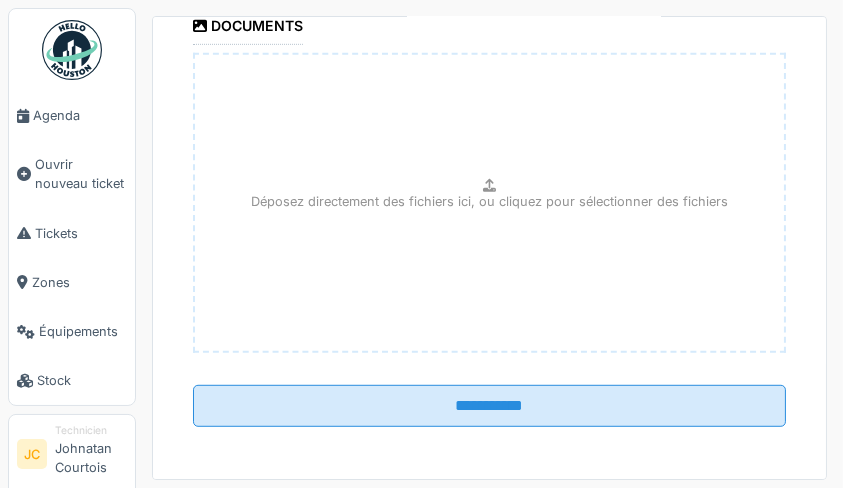 click on "**********" at bounding box center [489, 406] 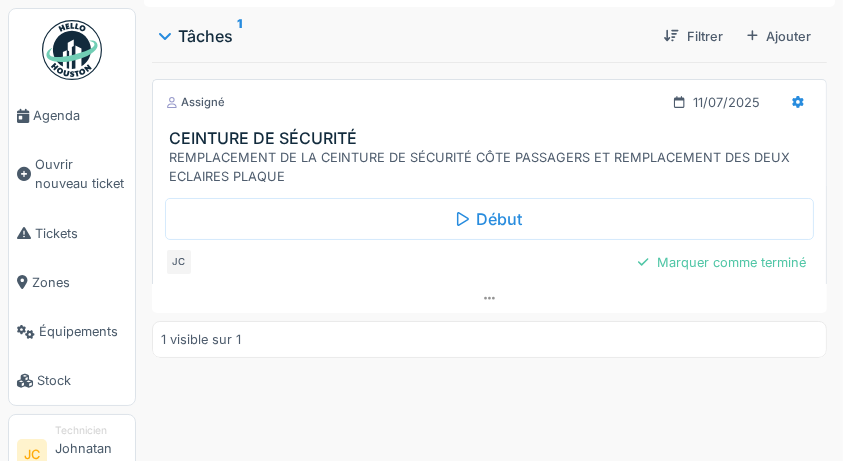 scroll, scrollTop: 268, scrollLeft: 0, axis: vertical 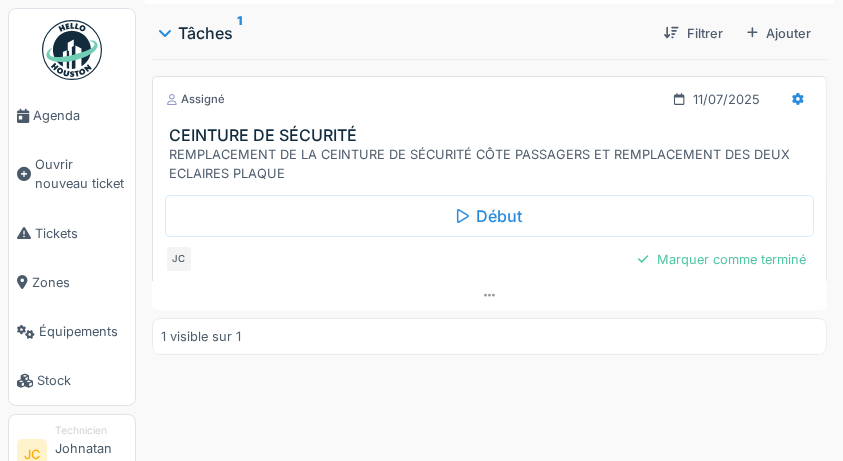 click at bounding box center [798, 99] 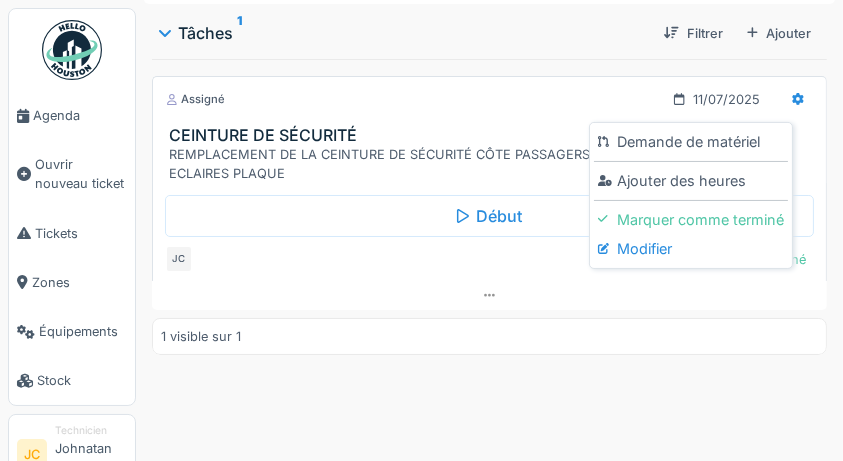 click on "Modifier" at bounding box center [691, 249] 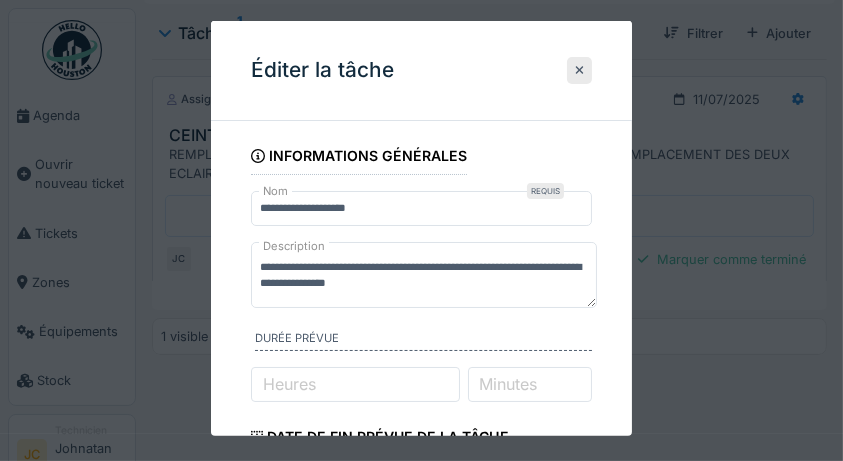 scroll, scrollTop: 16, scrollLeft: 0, axis: vertical 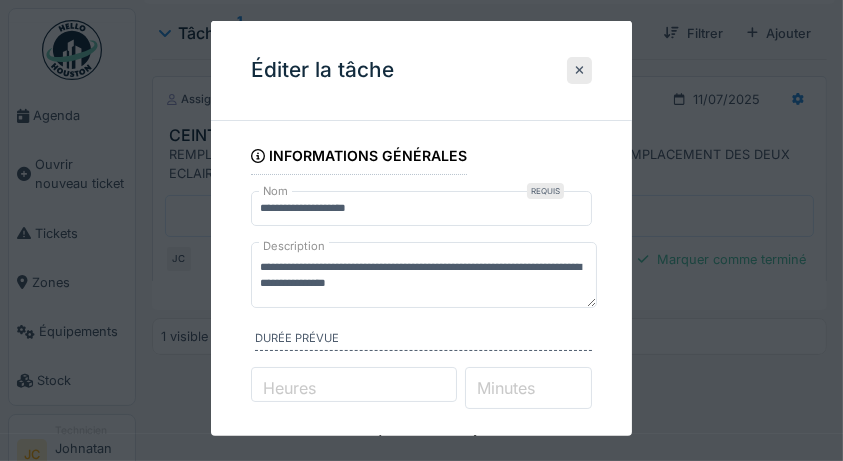 click on "*" at bounding box center [528, 388] 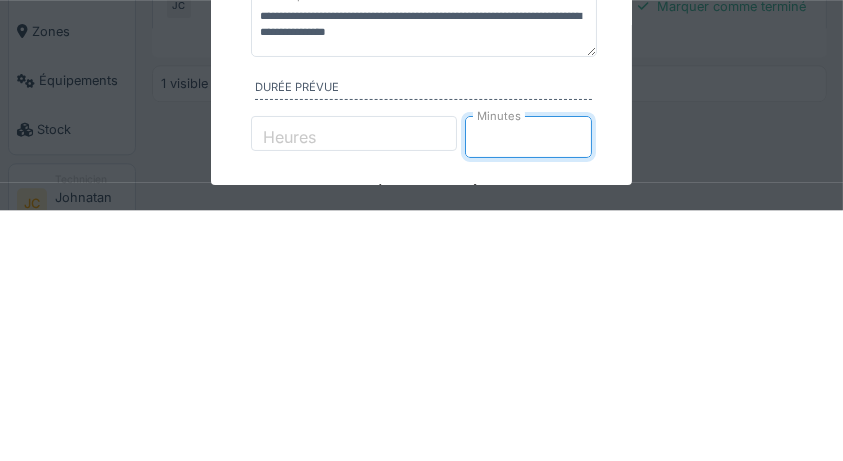 scroll, scrollTop: 279, scrollLeft: 0, axis: vertical 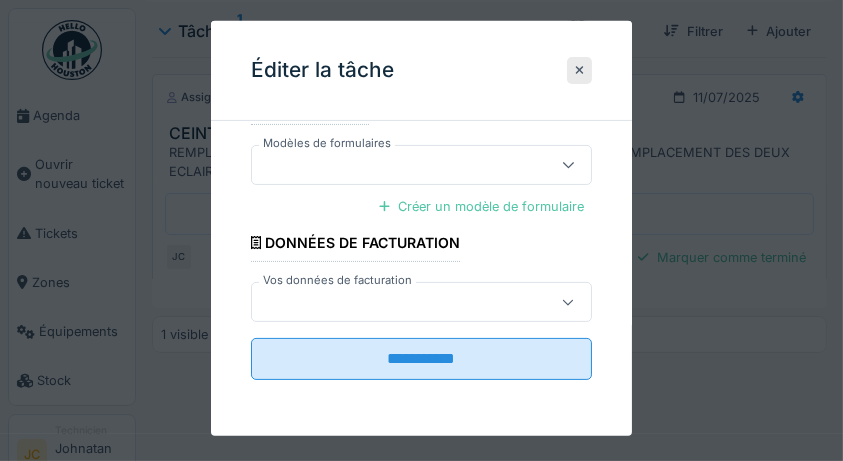 type on "**" 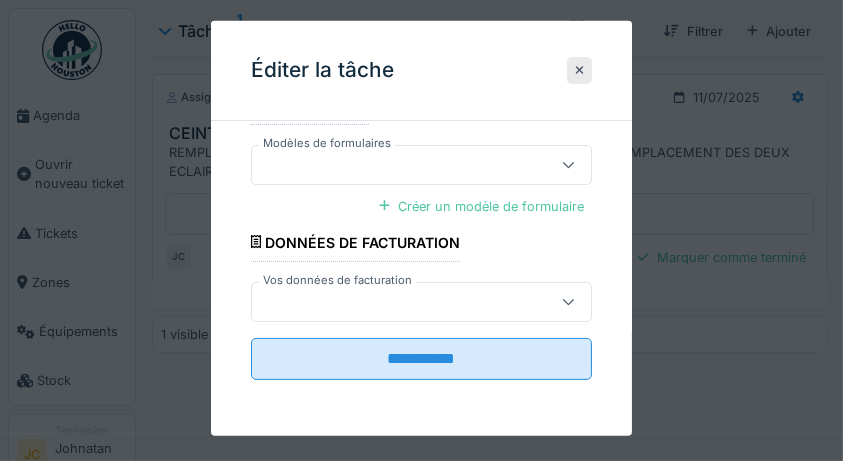 click on "**********" at bounding box center [422, 359] 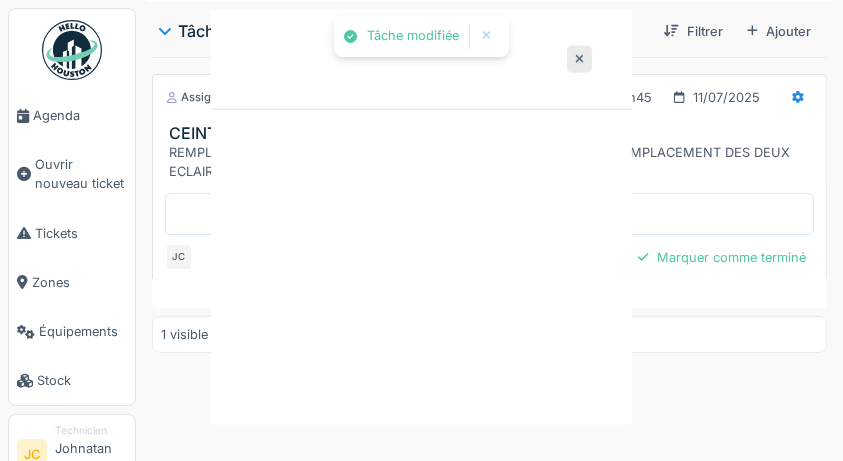 scroll, scrollTop: 0, scrollLeft: 0, axis: both 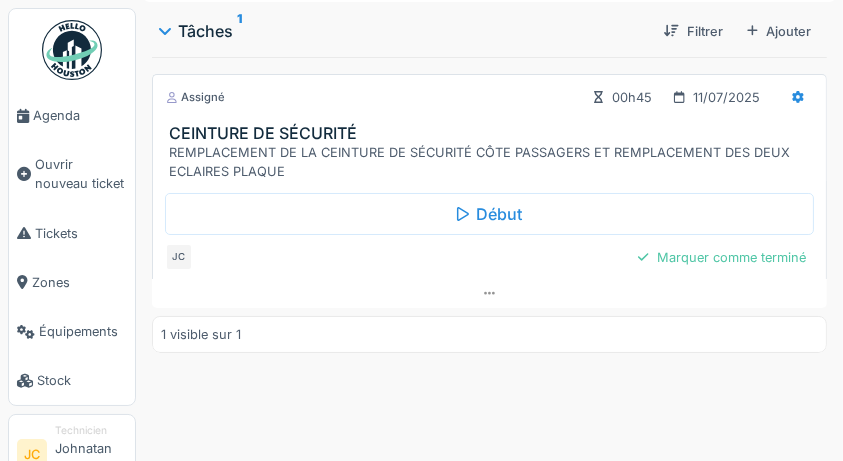 click on "Marquer comme terminé" at bounding box center (722, 257) 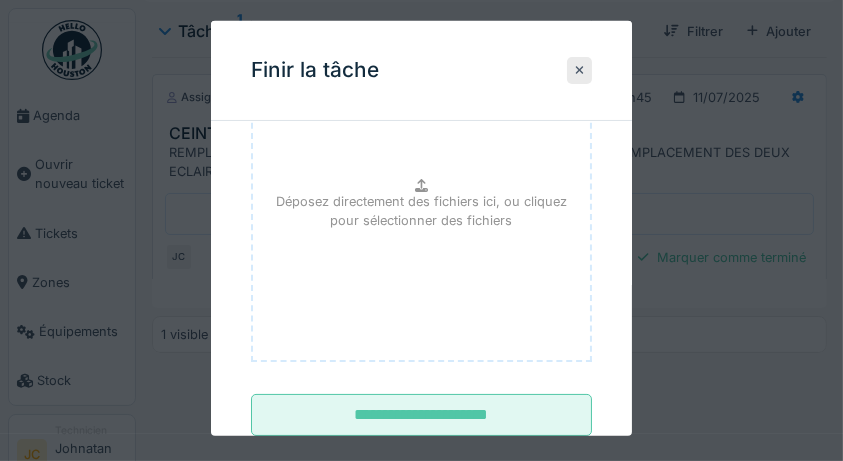 scroll, scrollTop: 300, scrollLeft: 0, axis: vertical 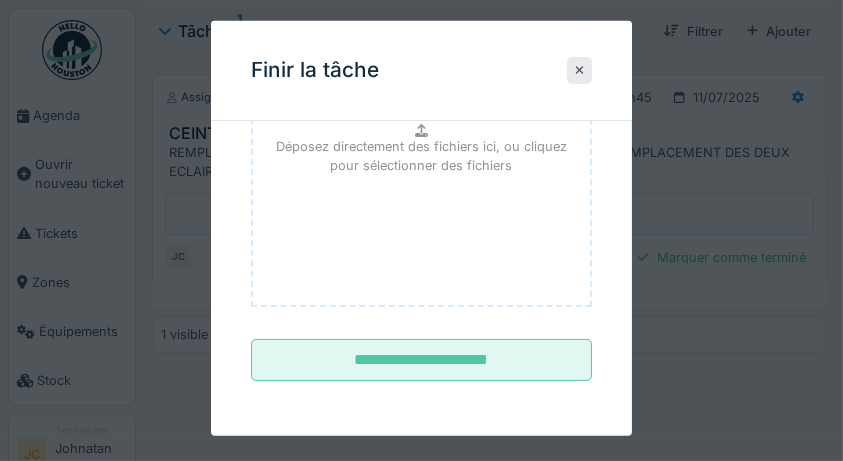 click on "**********" at bounding box center [422, 360] 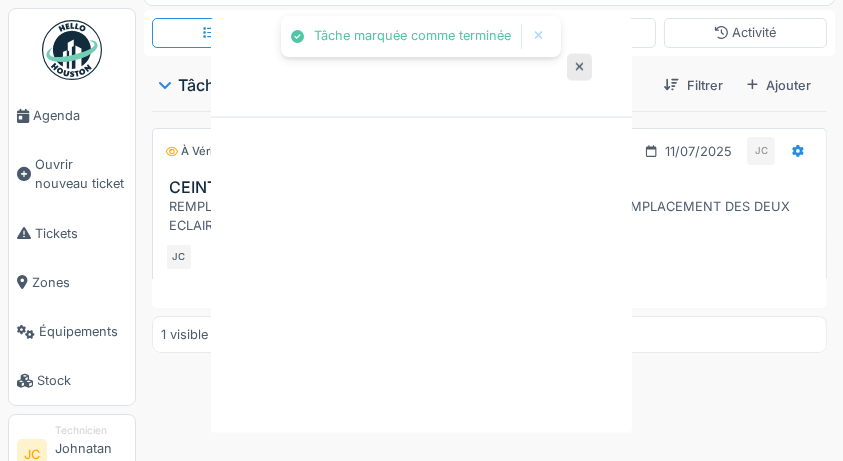 scroll, scrollTop: 225, scrollLeft: 0, axis: vertical 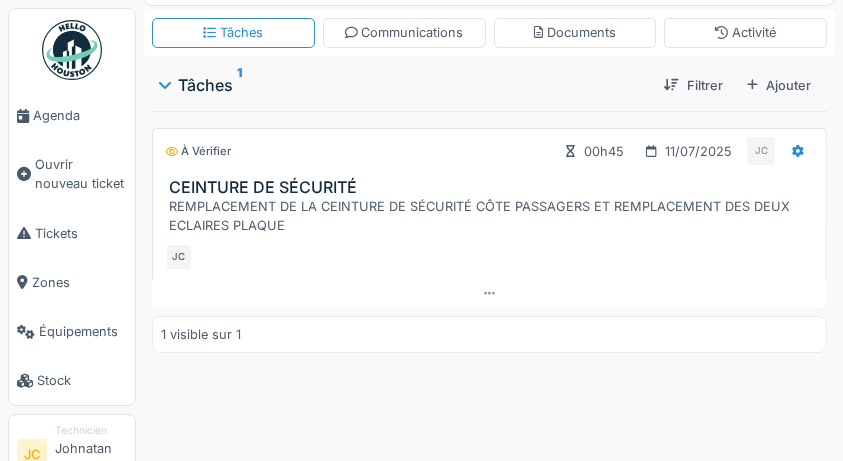 click on "Tickets" at bounding box center [72, 233] 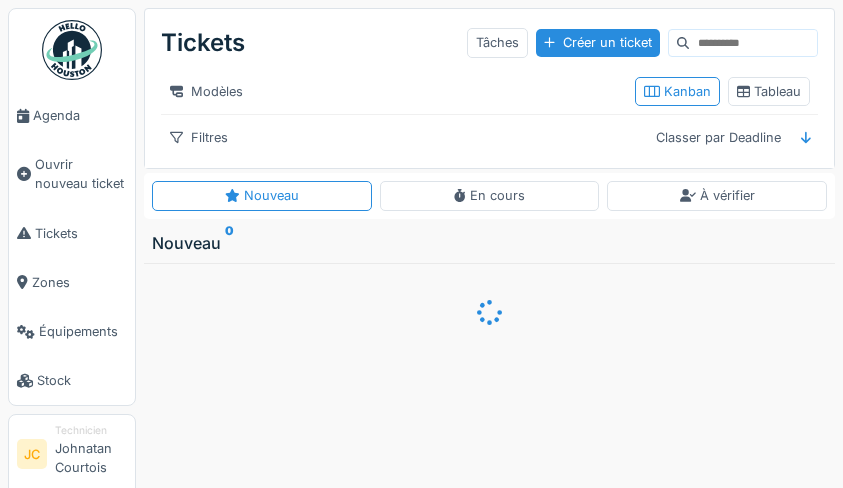 scroll, scrollTop: 0, scrollLeft: 0, axis: both 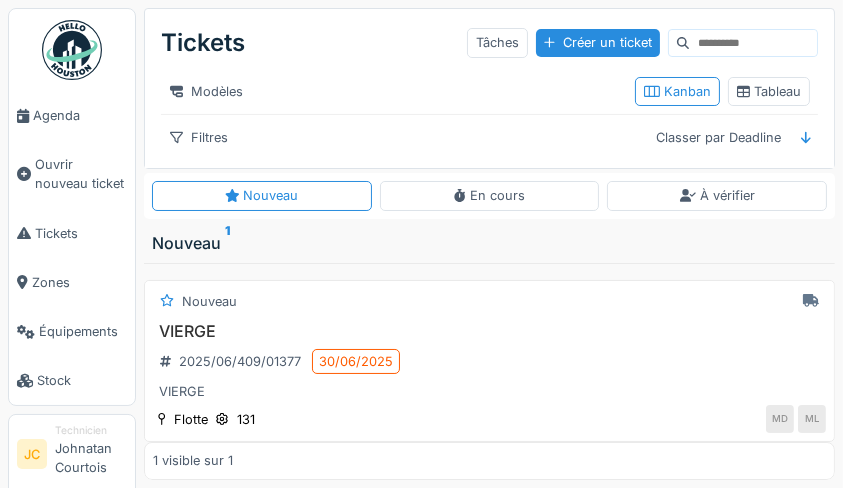 click on "Tableau" at bounding box center [769, 91] 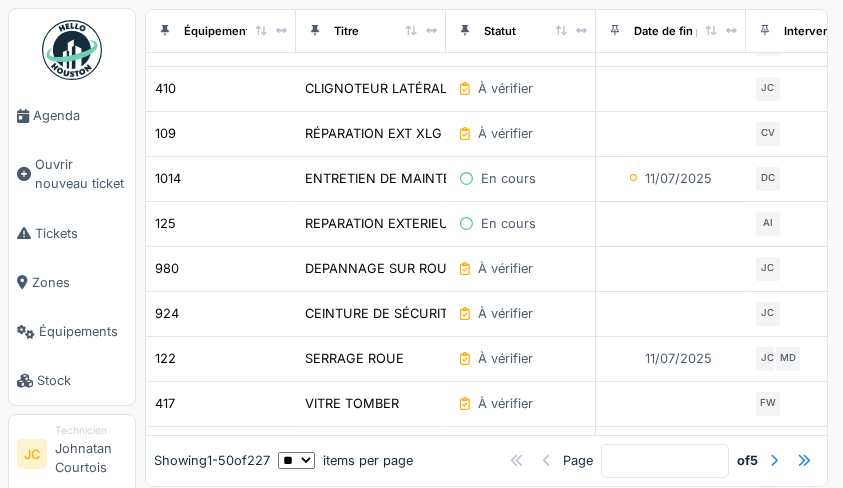 scroll, scrollTop: 348, scrollLeft: 0, axis: vertical 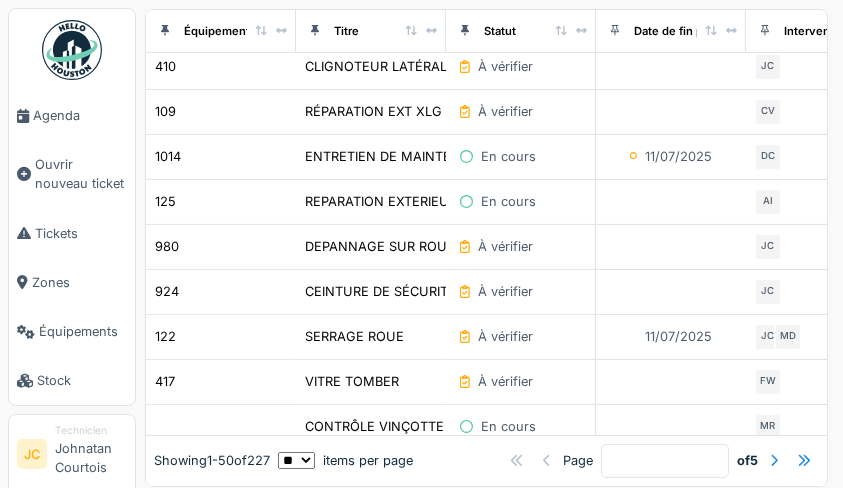 click on "CEINTURE DE SÉCURITÉ" at bounding box center (380, 291) 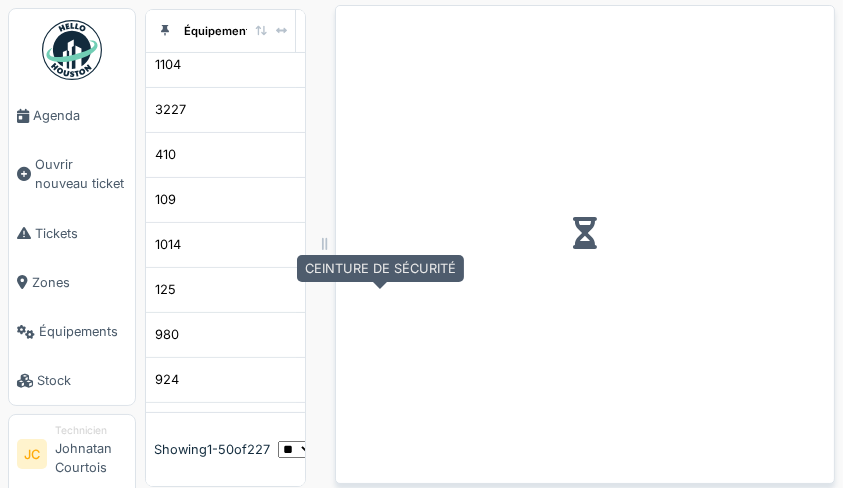 scroll, scrollTop: 436, scrollLeft: 0, axis: vertical 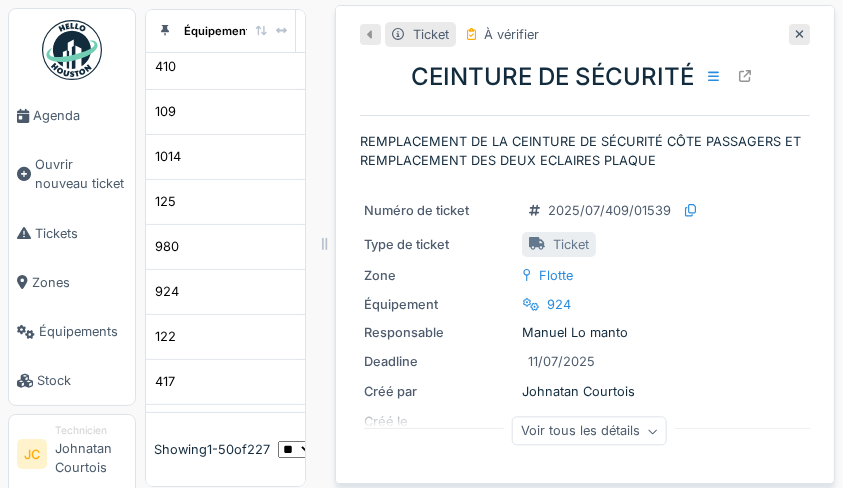 click 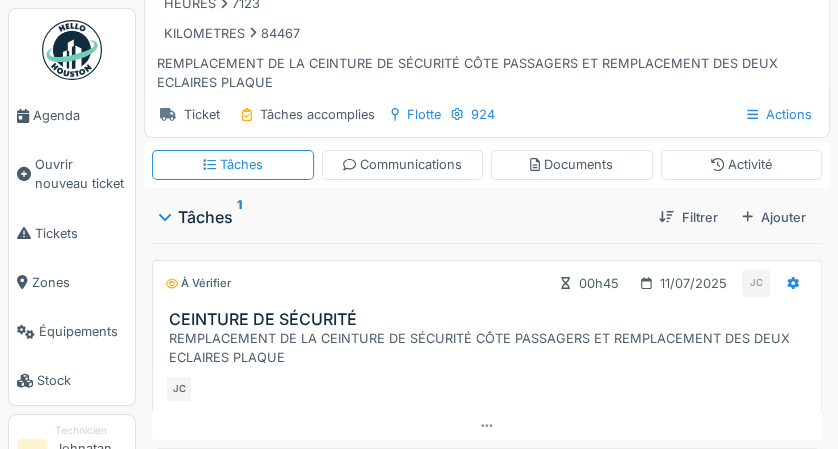 scroll, scrollTop: 237, scrollLeft: 0, axis: vertical 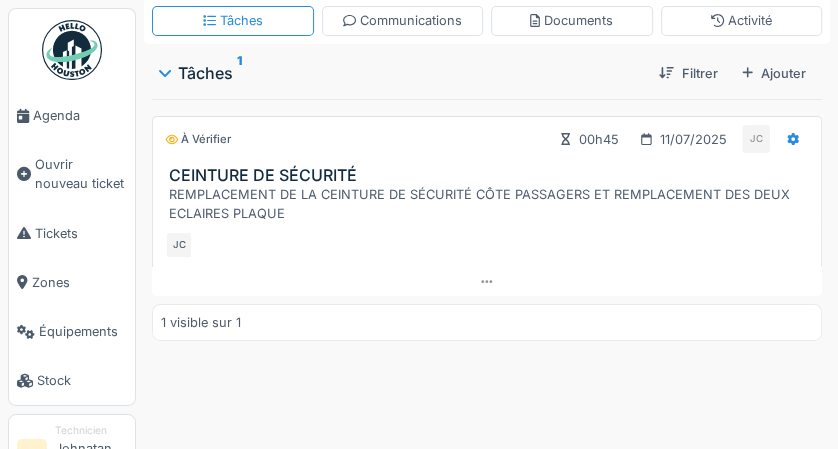 click at bounding box center (72, 50) 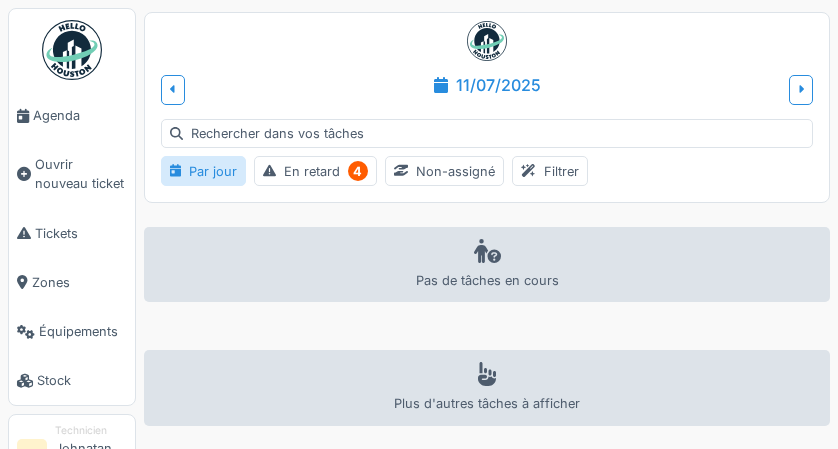 scroll, scrollTop: 0, scrollLeft: 0, axis: both 